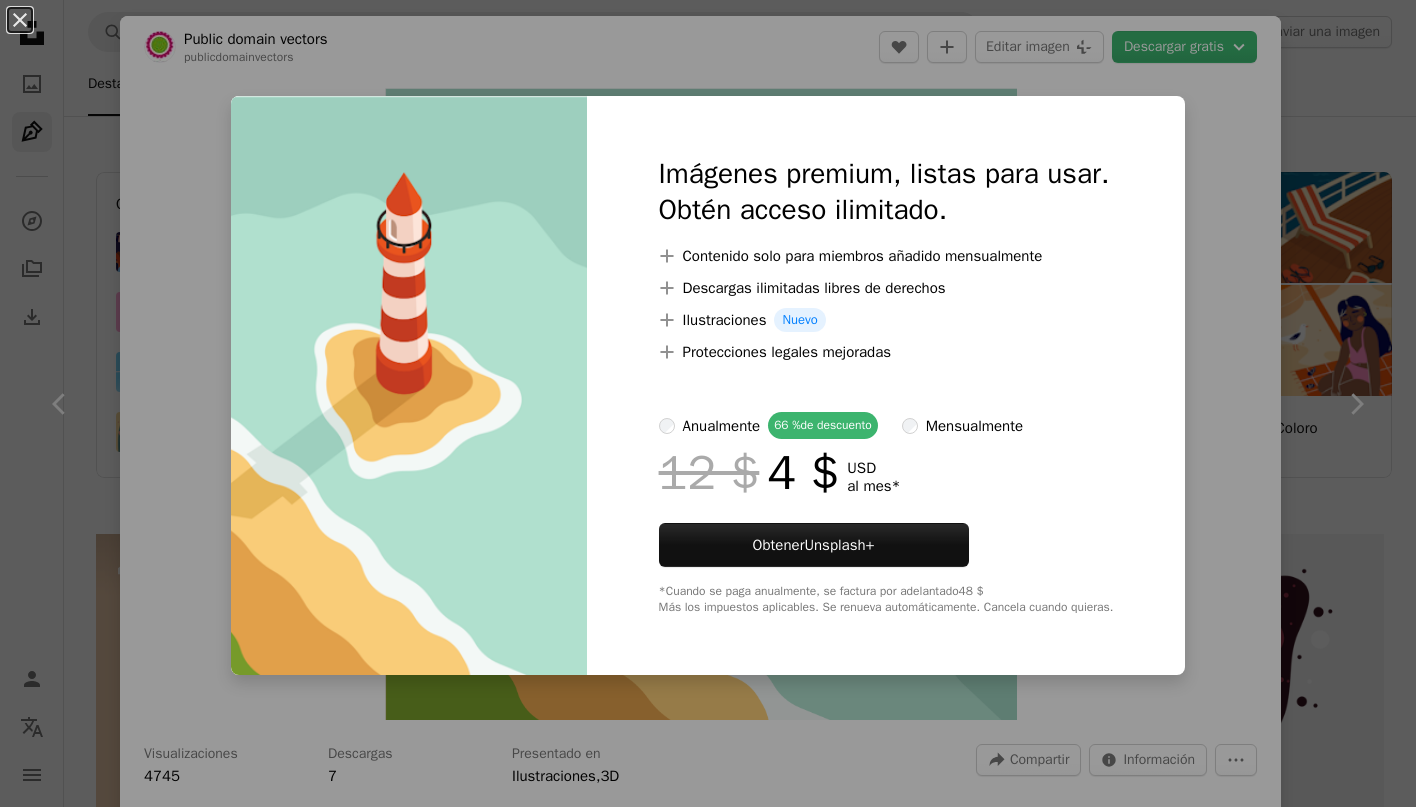 scroll, scrollTop: 2356, scrollLeft: 0, axis: vertical 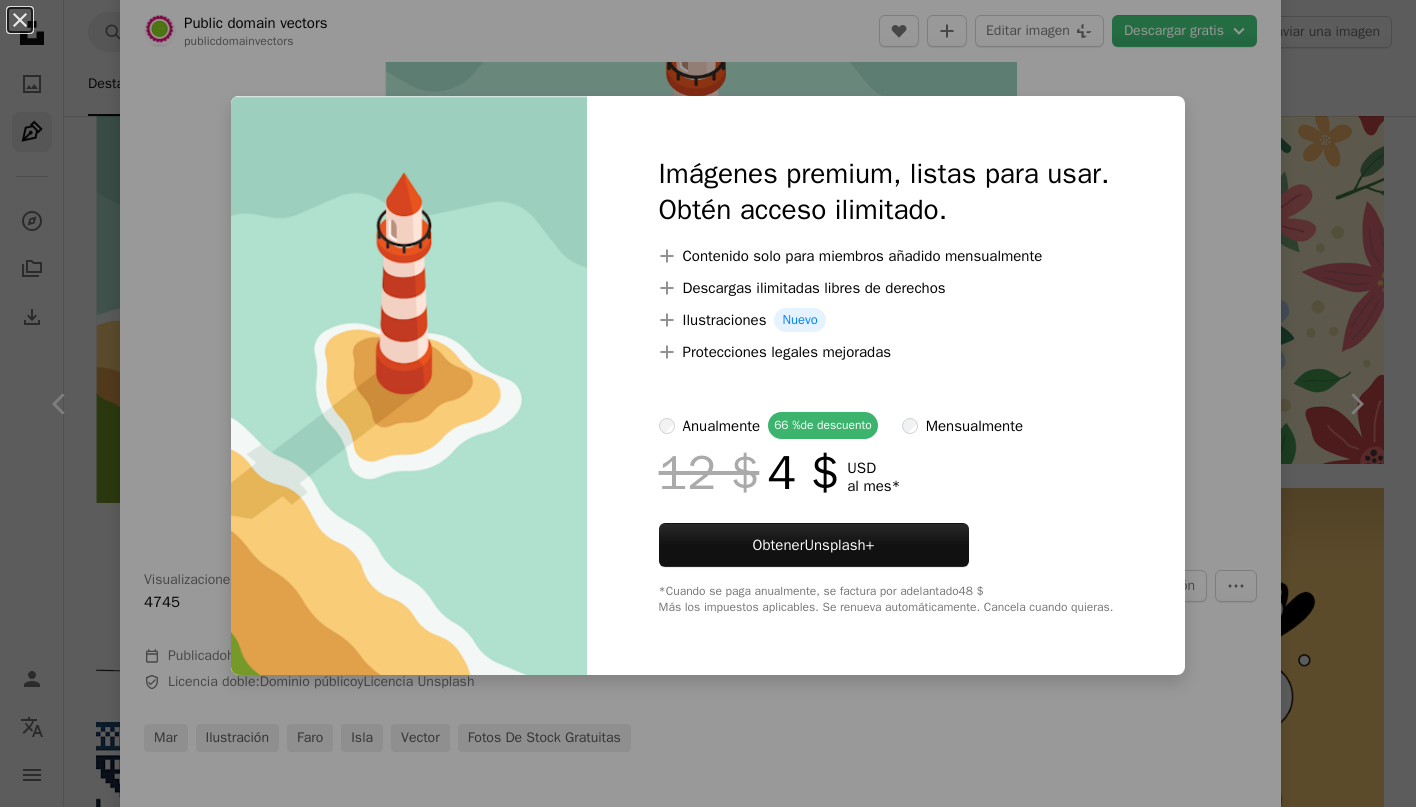 click on "An X shape Imágenes premium, listas para usar. Obtén acceso ilimitado. A plus sign Contenido solo para miembros añadido mensualmente A plus sign Descargas ilimitadas libres de derechos A plus sign Ilustraciones  Nuevo A plus sign Protecciones legales mejoradas anualmente 66 %  de descuento mensualmente 12 $   4 $ USD al mes * Obtener  Unsplash+ *Cuando se paga anualmente, se factura por adelantado  48 $ Más los impuestos aplicables. Se renueva automáticamente. Cancela cuando quieras." at bounding box center [708, 403] 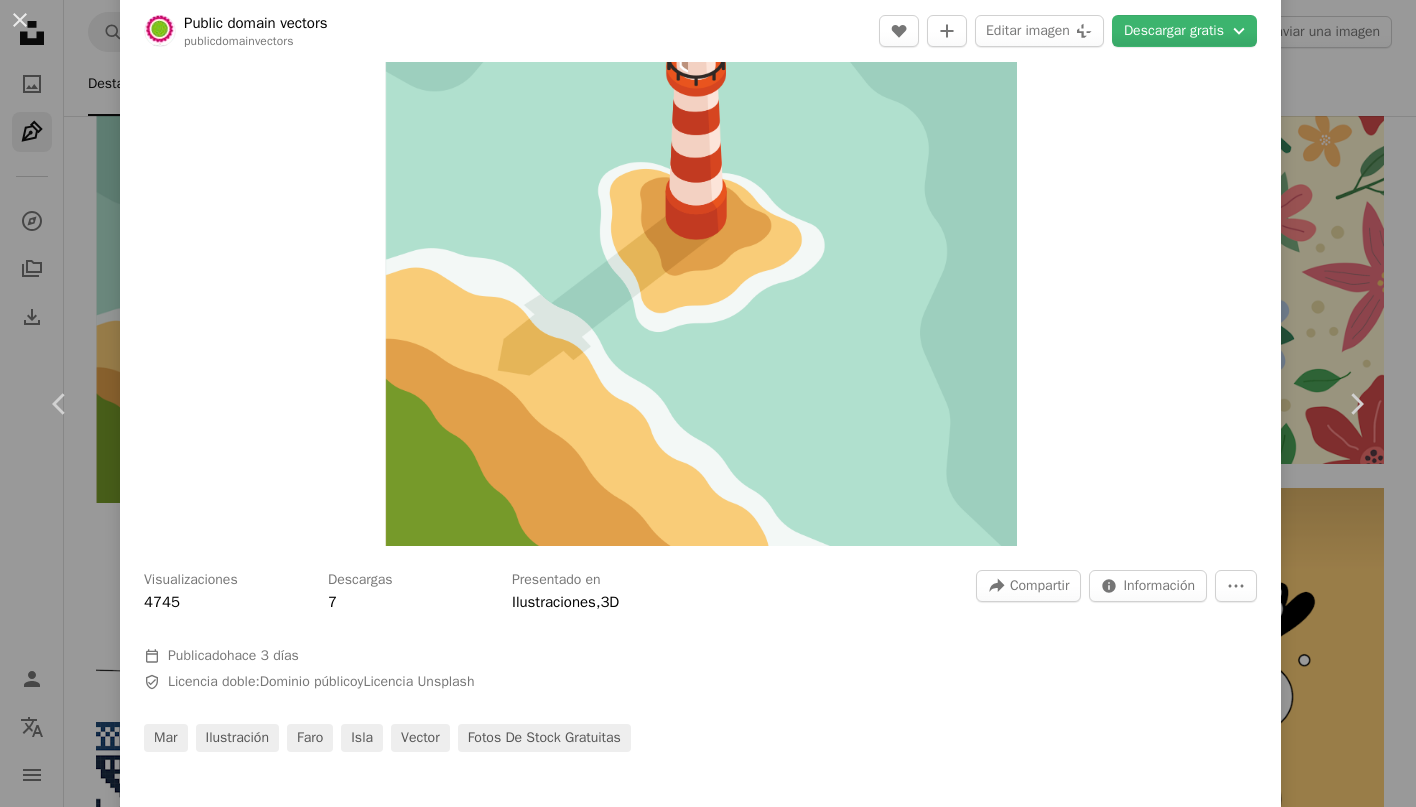 scroll, scrollTop: 0, scrollLeft: 0, axis: both 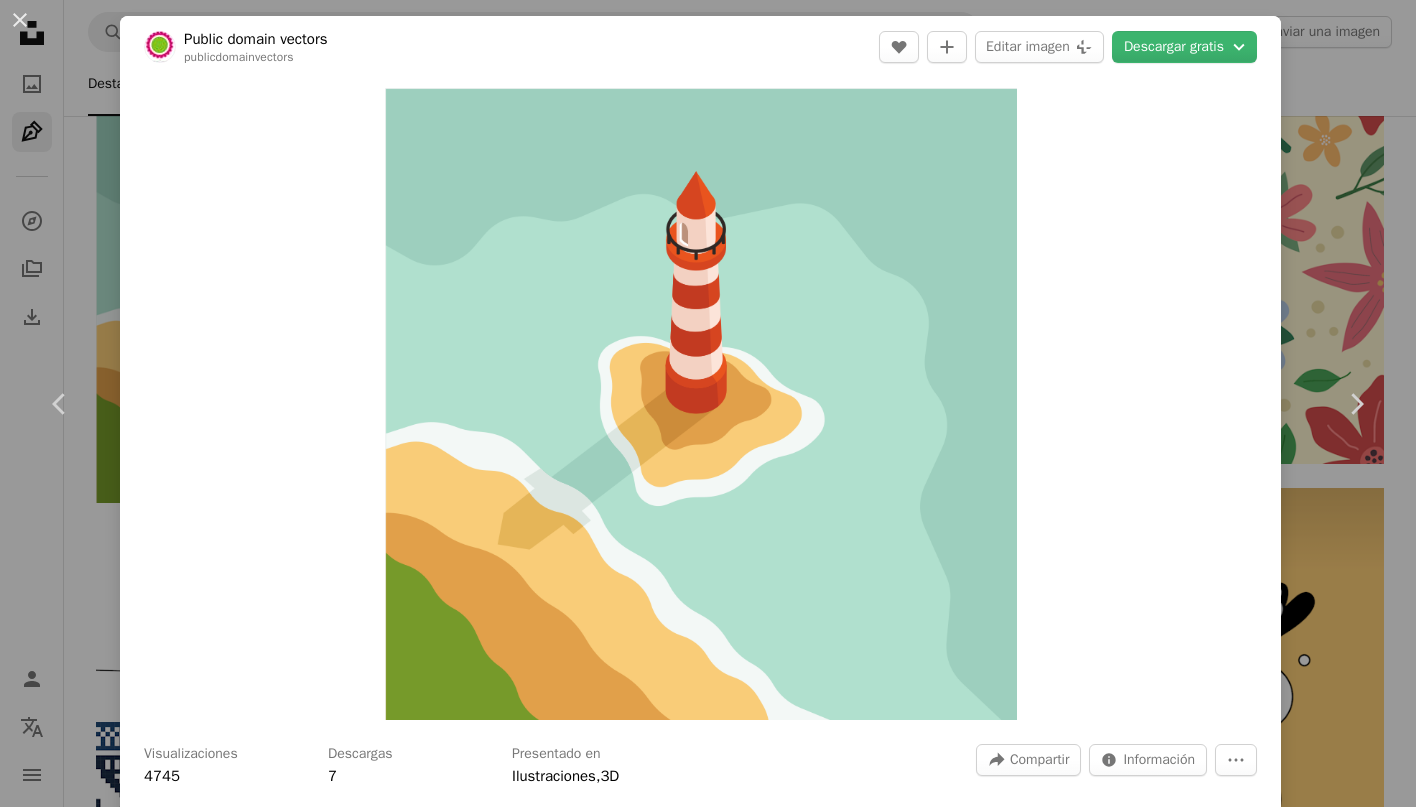 click on "Public domain vectors publicdomainvectors A heart A plus sign Editar imagen   Plus sign for Unsplash+ Descargar gratis Chevron down" at bounding box center (700, 47) 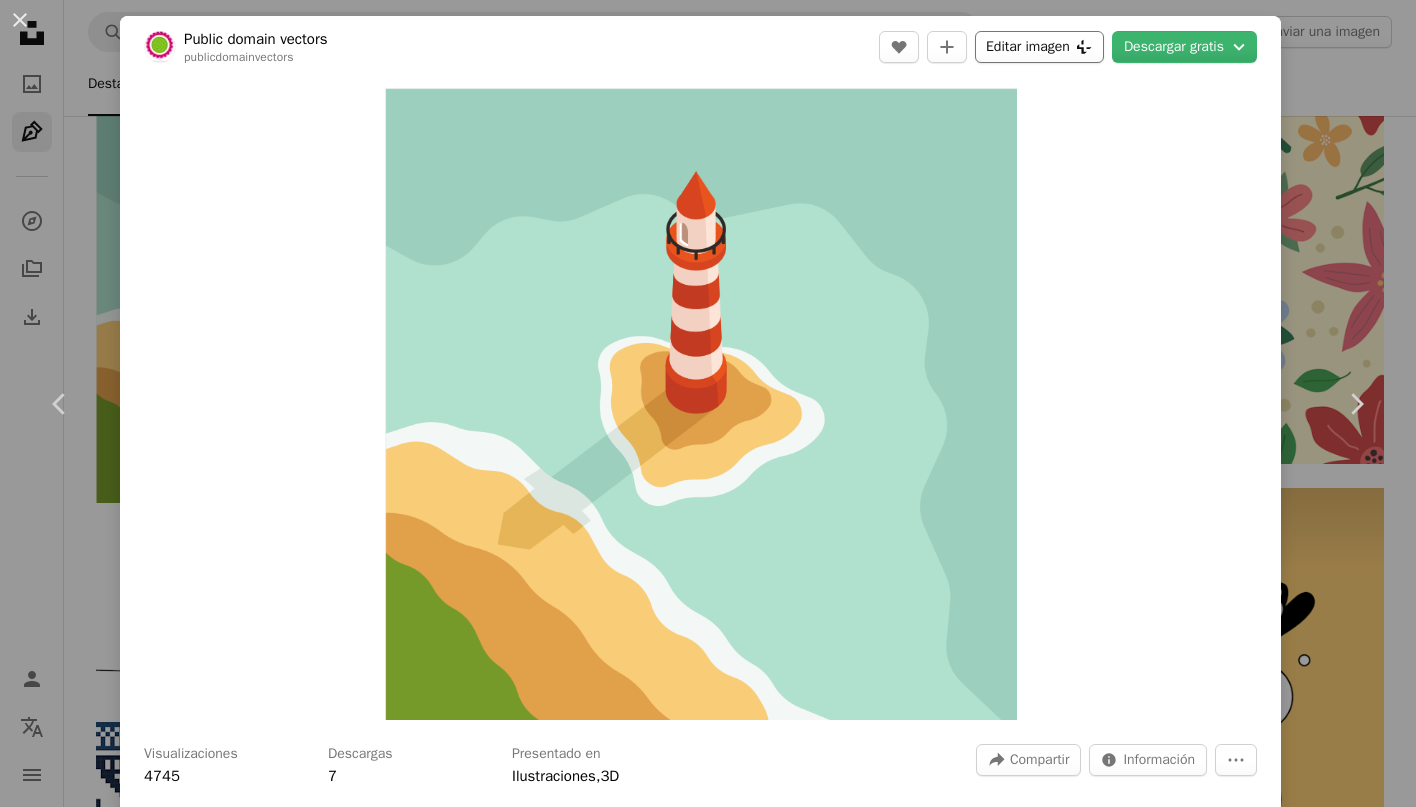 click on "Editar imagen   Plus sign for Unsplash+" at bounding box center [1039, 47] 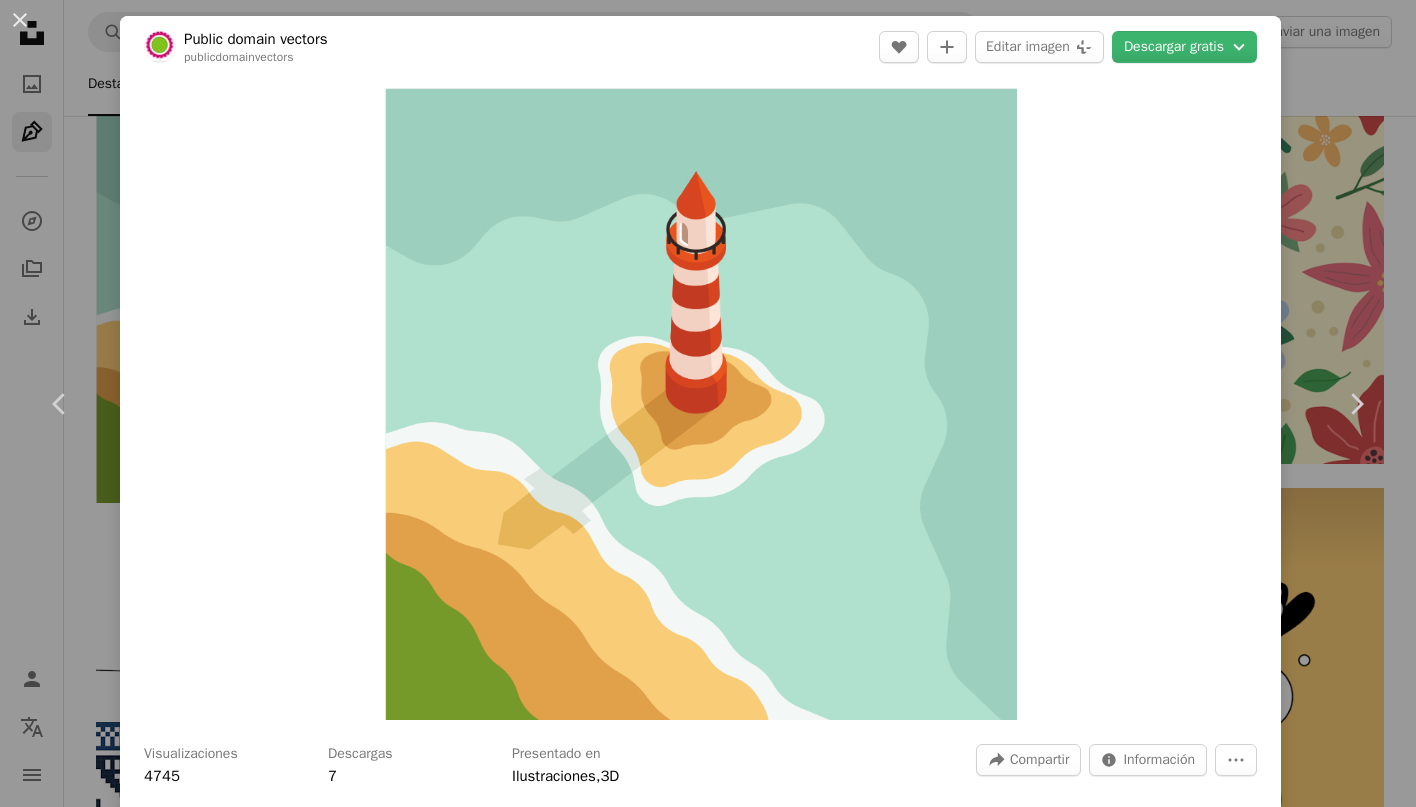 drag, startPoint x: 1265, startPoint y: 270, endPoint x: 1316, endPoint y: 253, distance: 53.75872 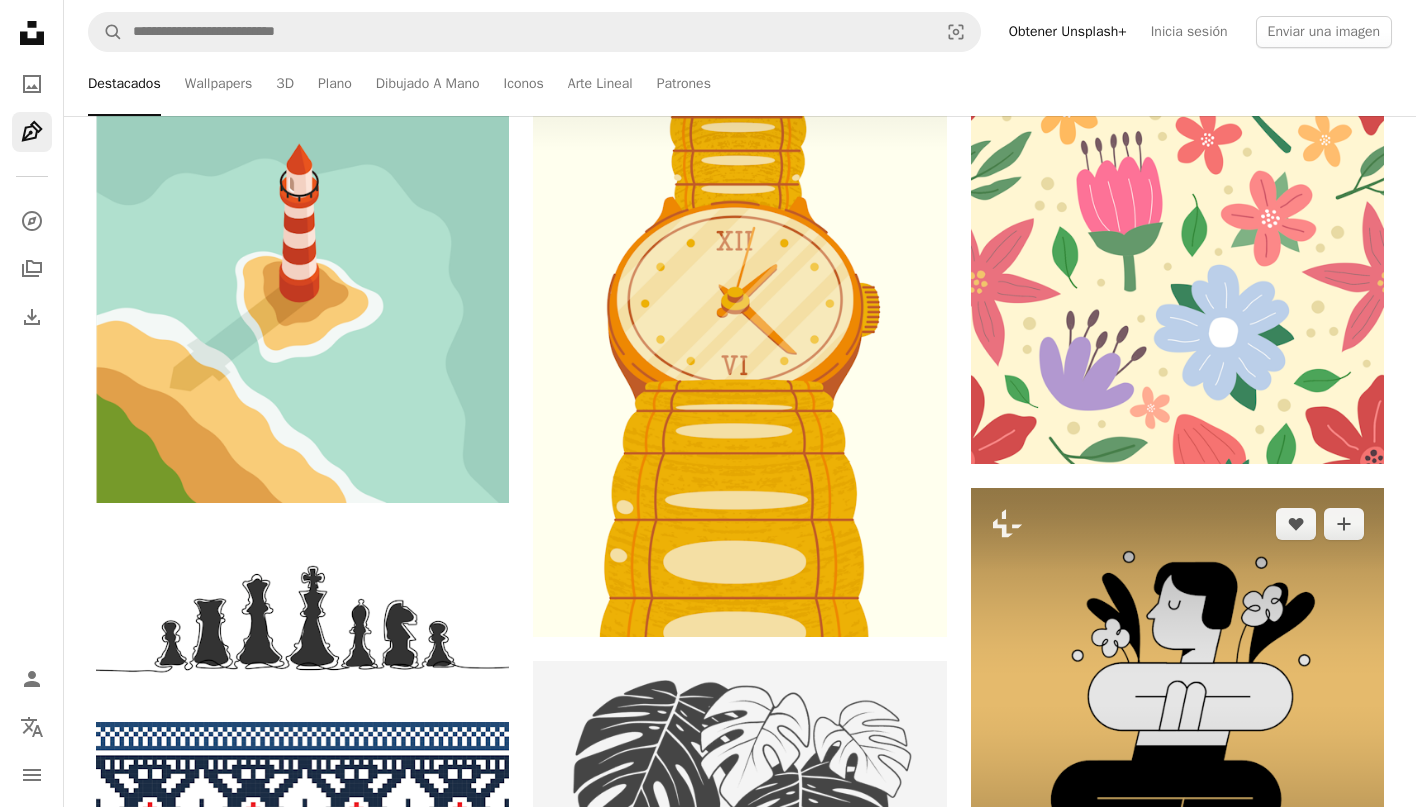 click at bounding box center [1177, 694] 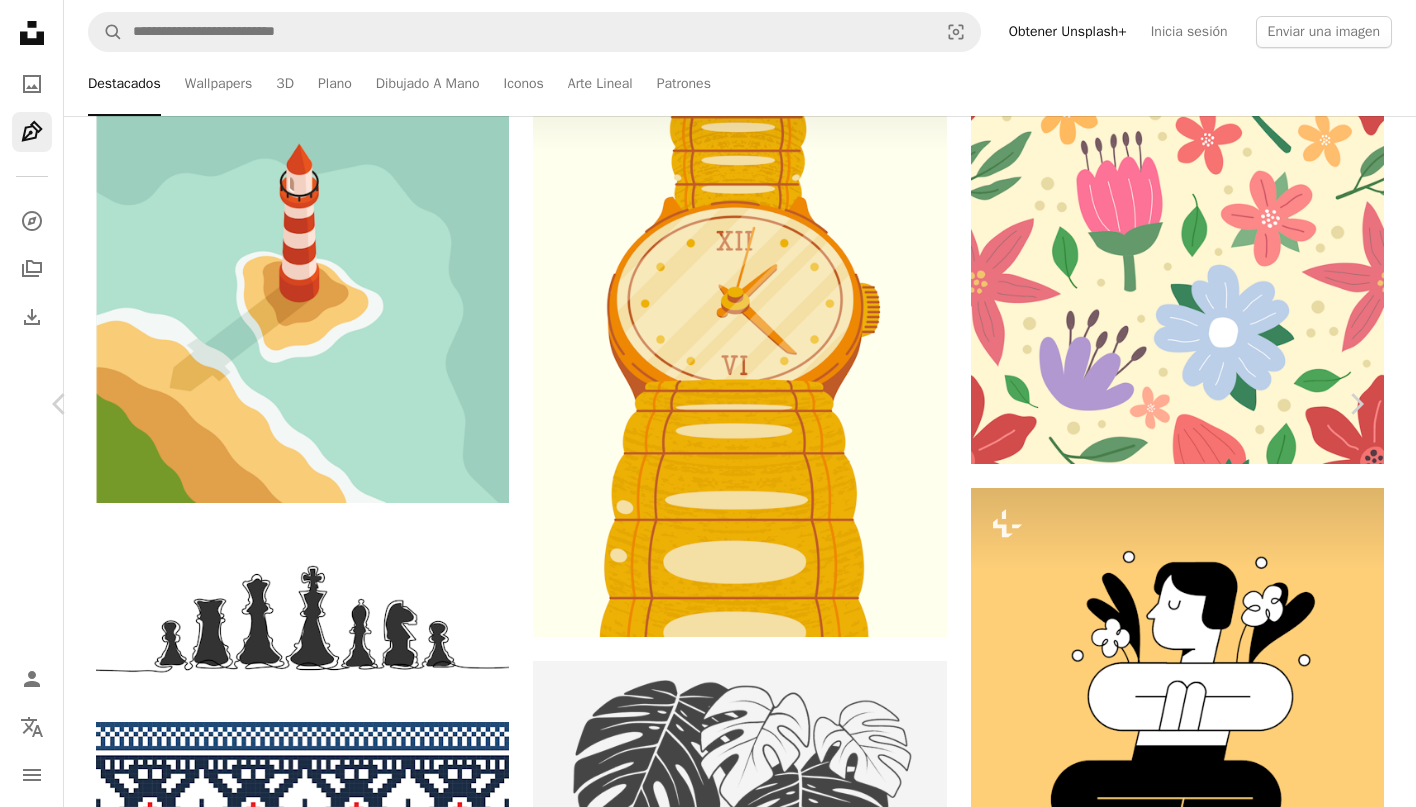 click on "Editar imagen   Plus sign for Unsplash+" at bounding box center (1078, 2926) 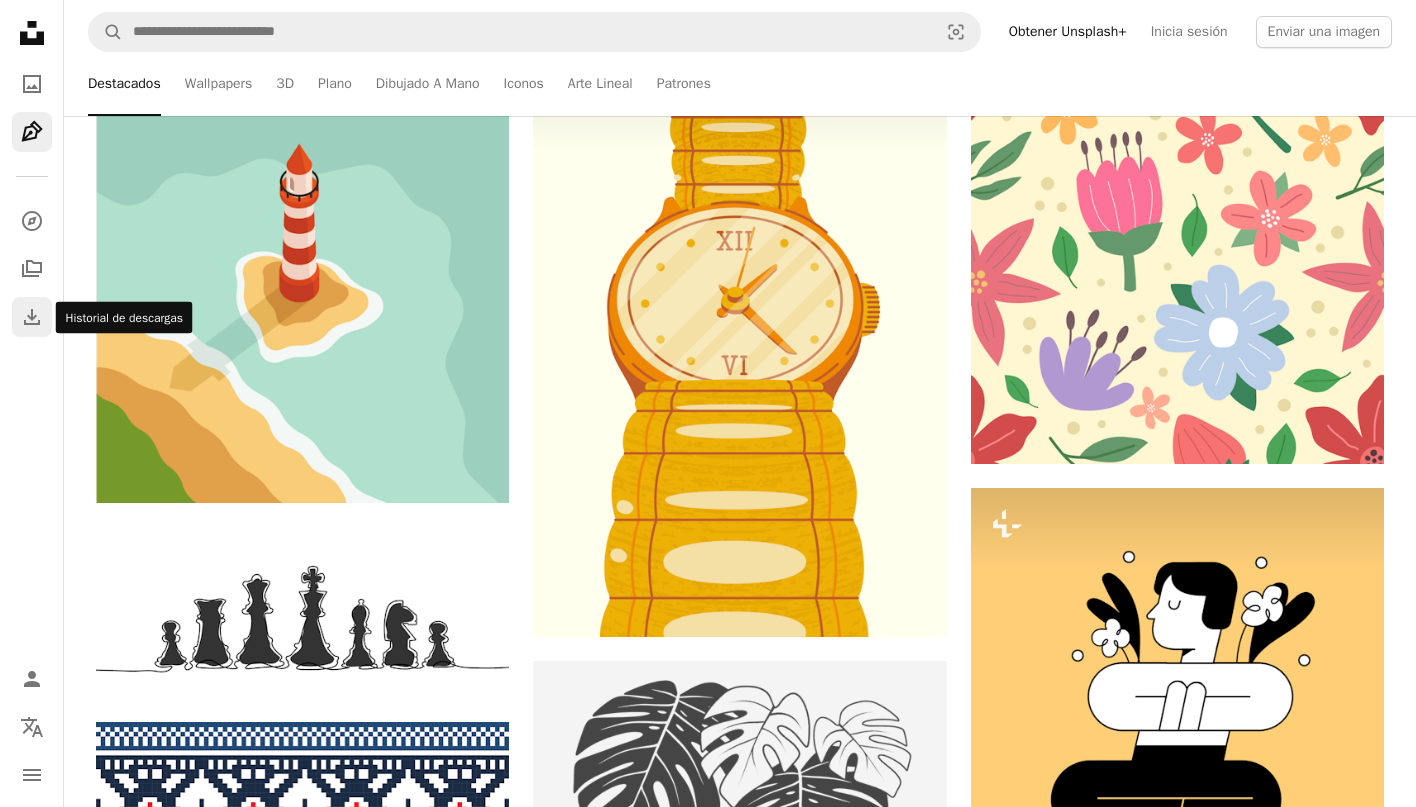click on "Download" 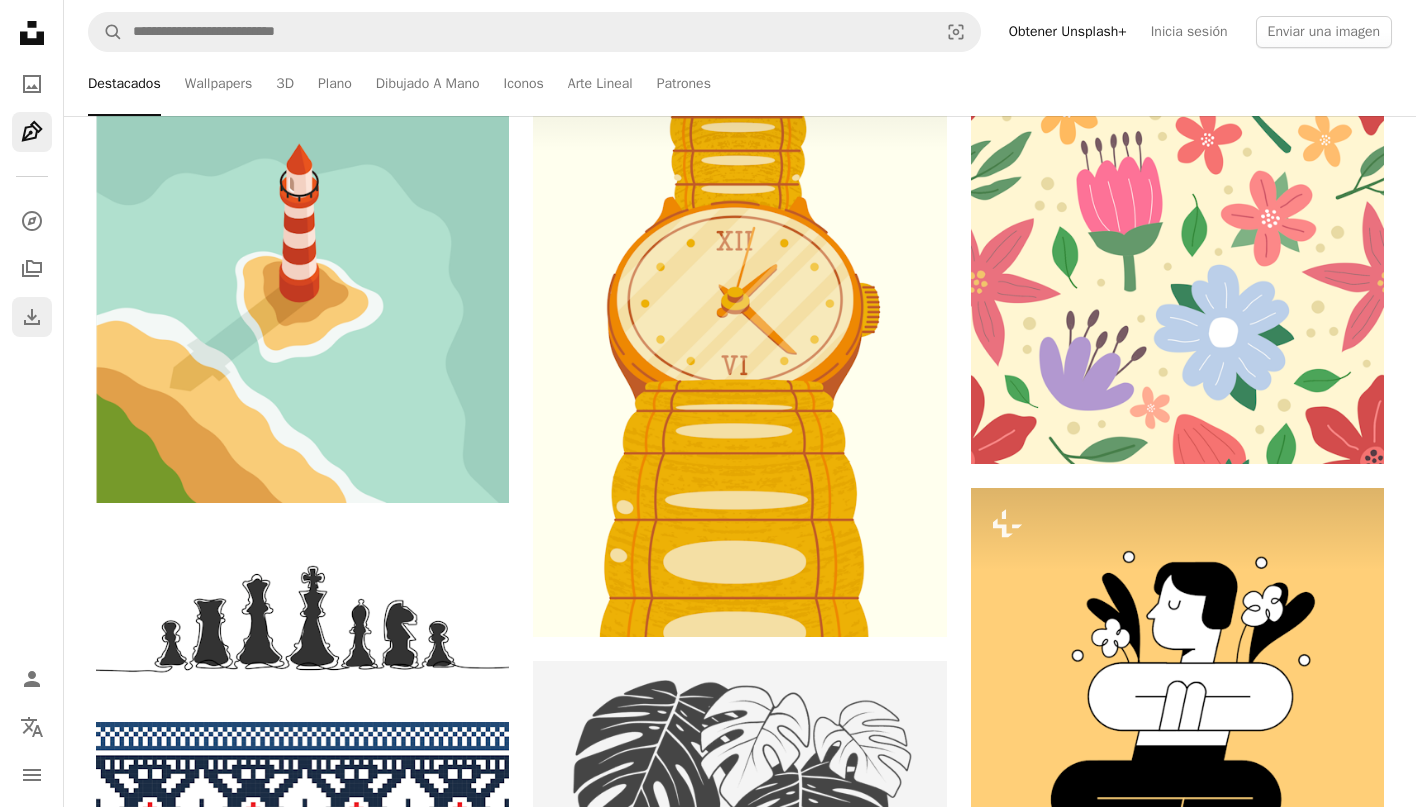 scroll, scrollTop: 0, scrollLeft: 0, axis: both 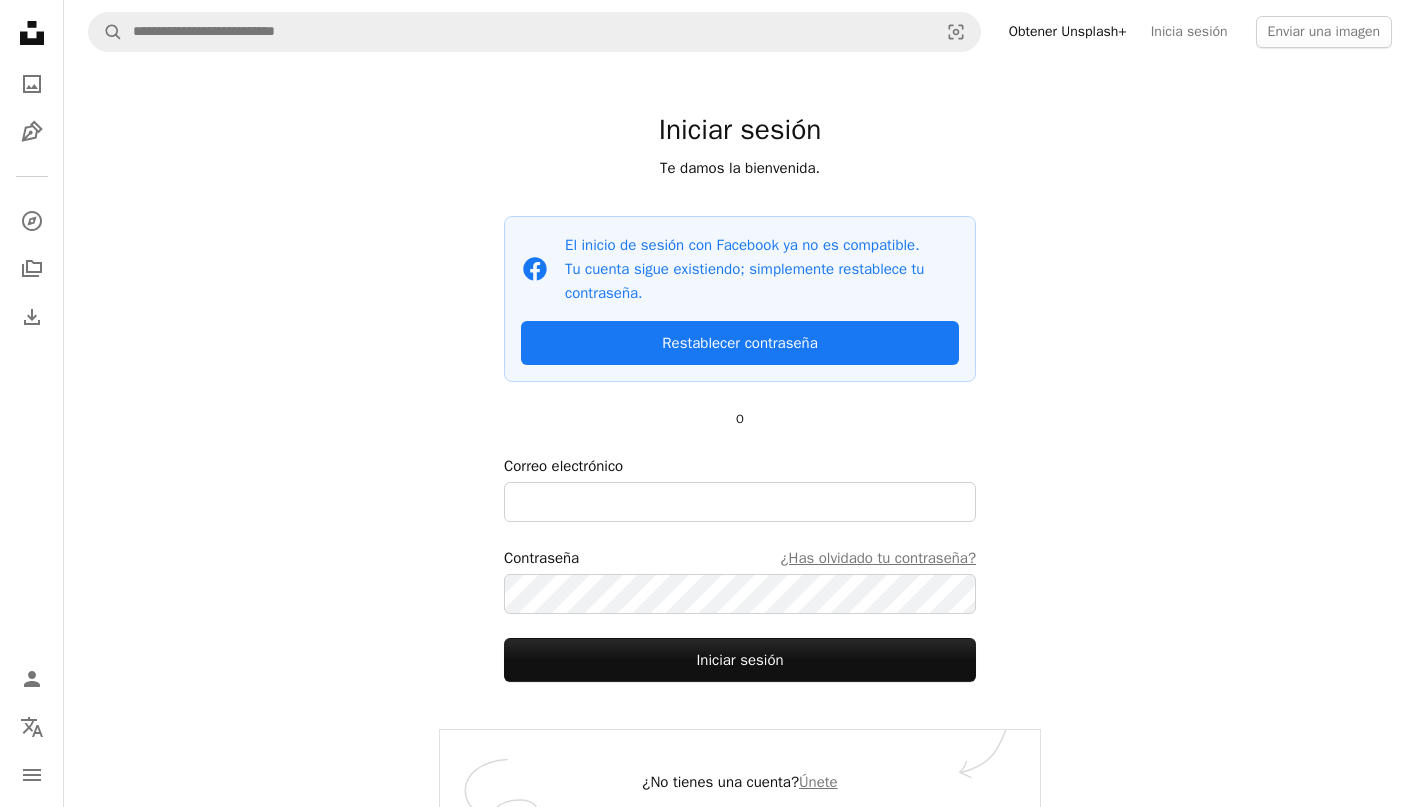 click on "Unsplash logo Página de inicio de Unsplash" 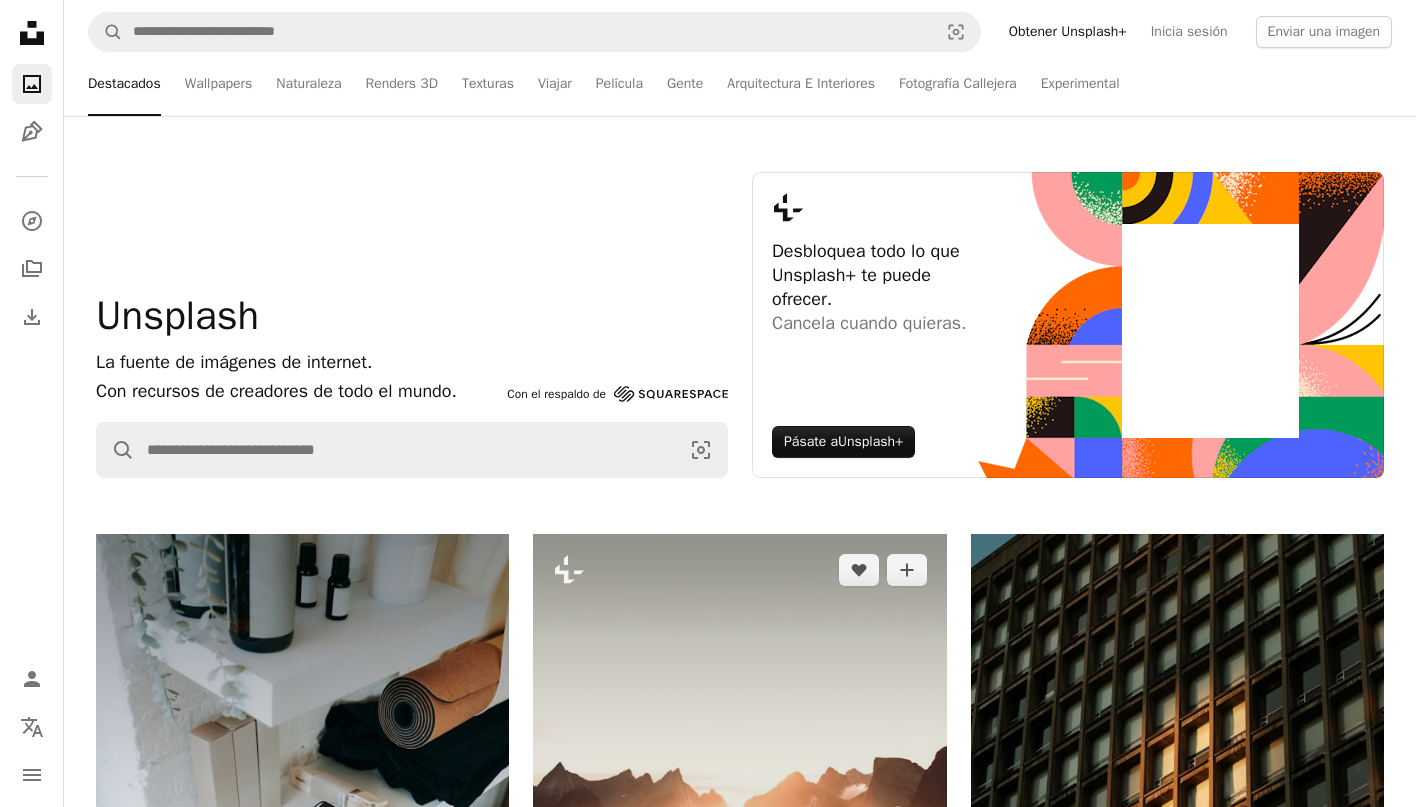 click at bounding box center [739, 792] 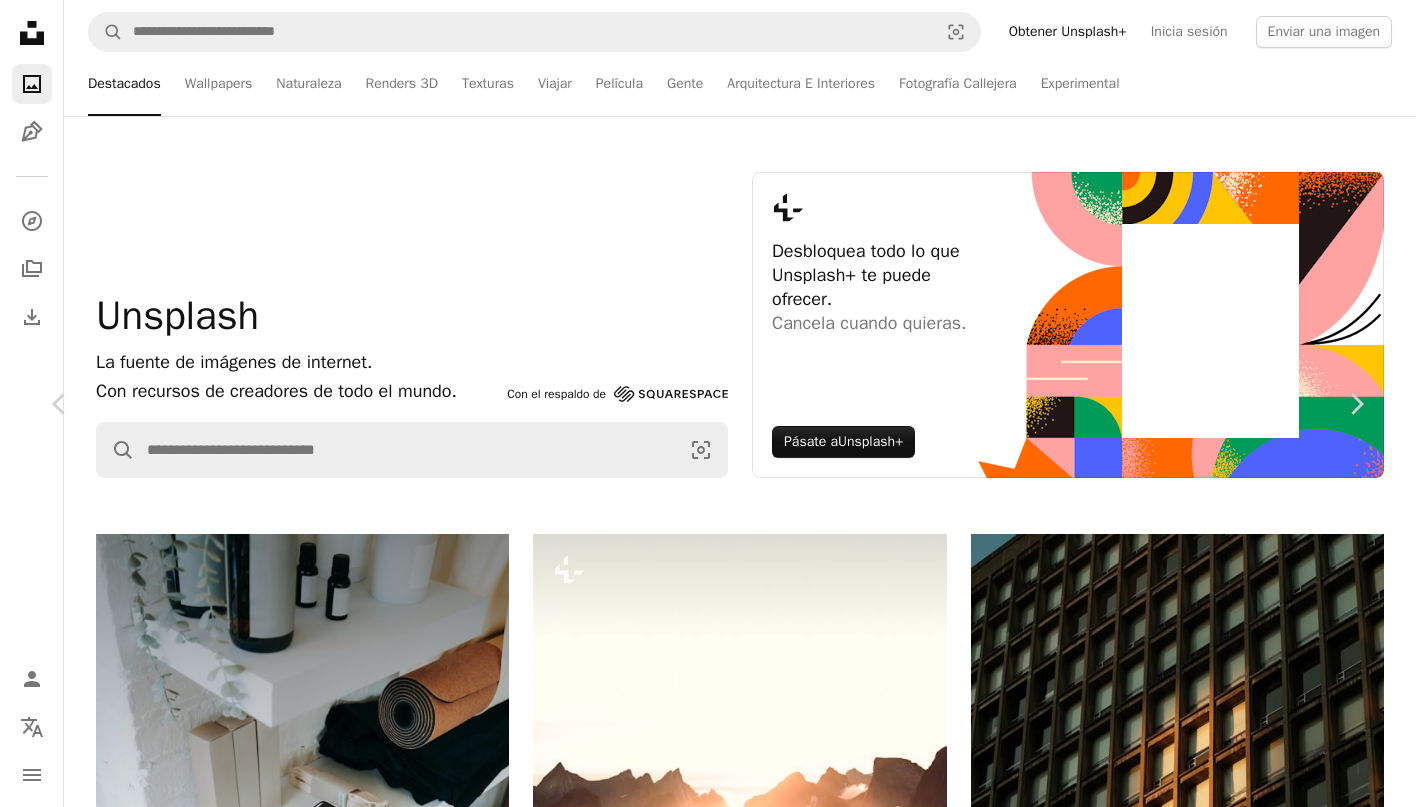 click on "A lock   Descargar" at bounding box center (1204, 4607) 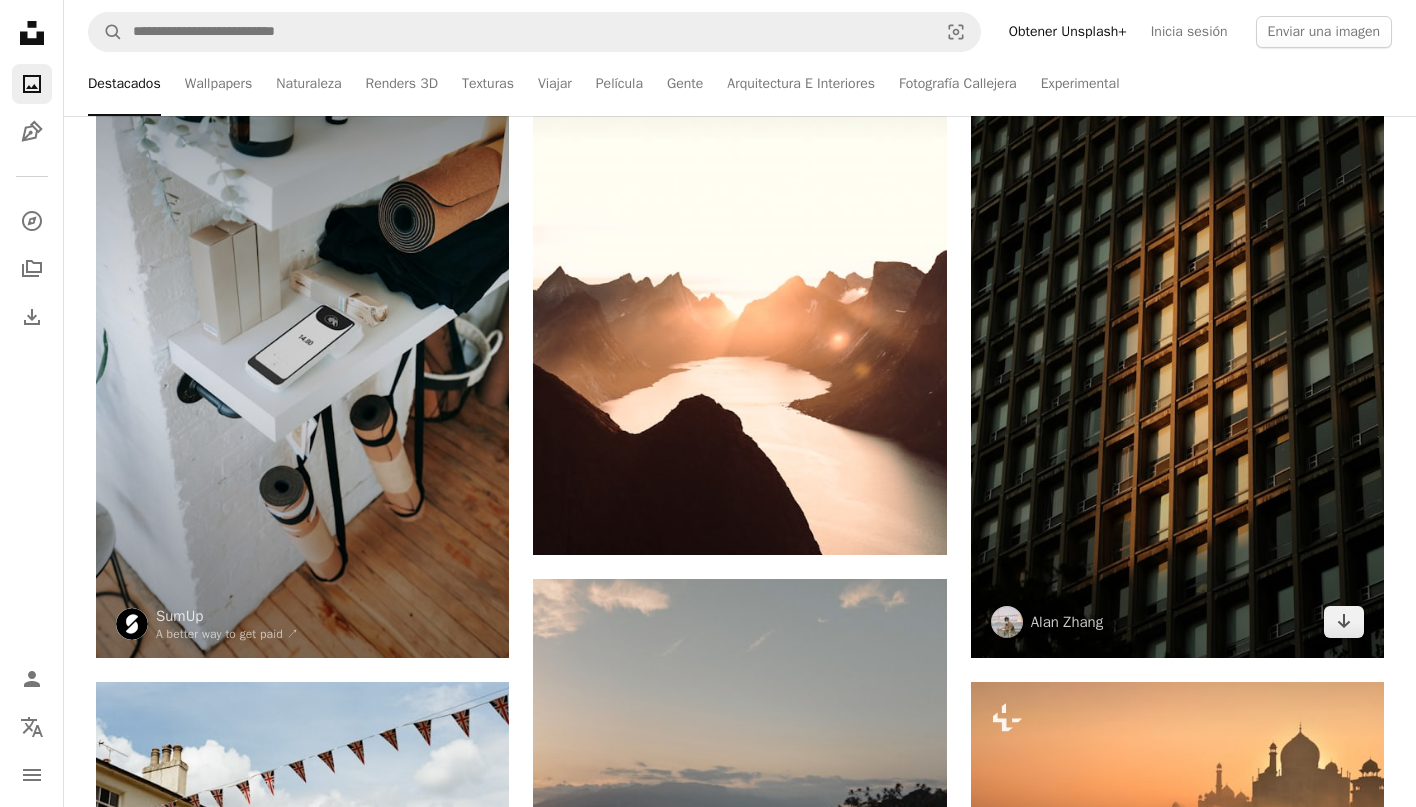 scroll, scrollTop: 680, scrollLeft: 0, axis: vertical 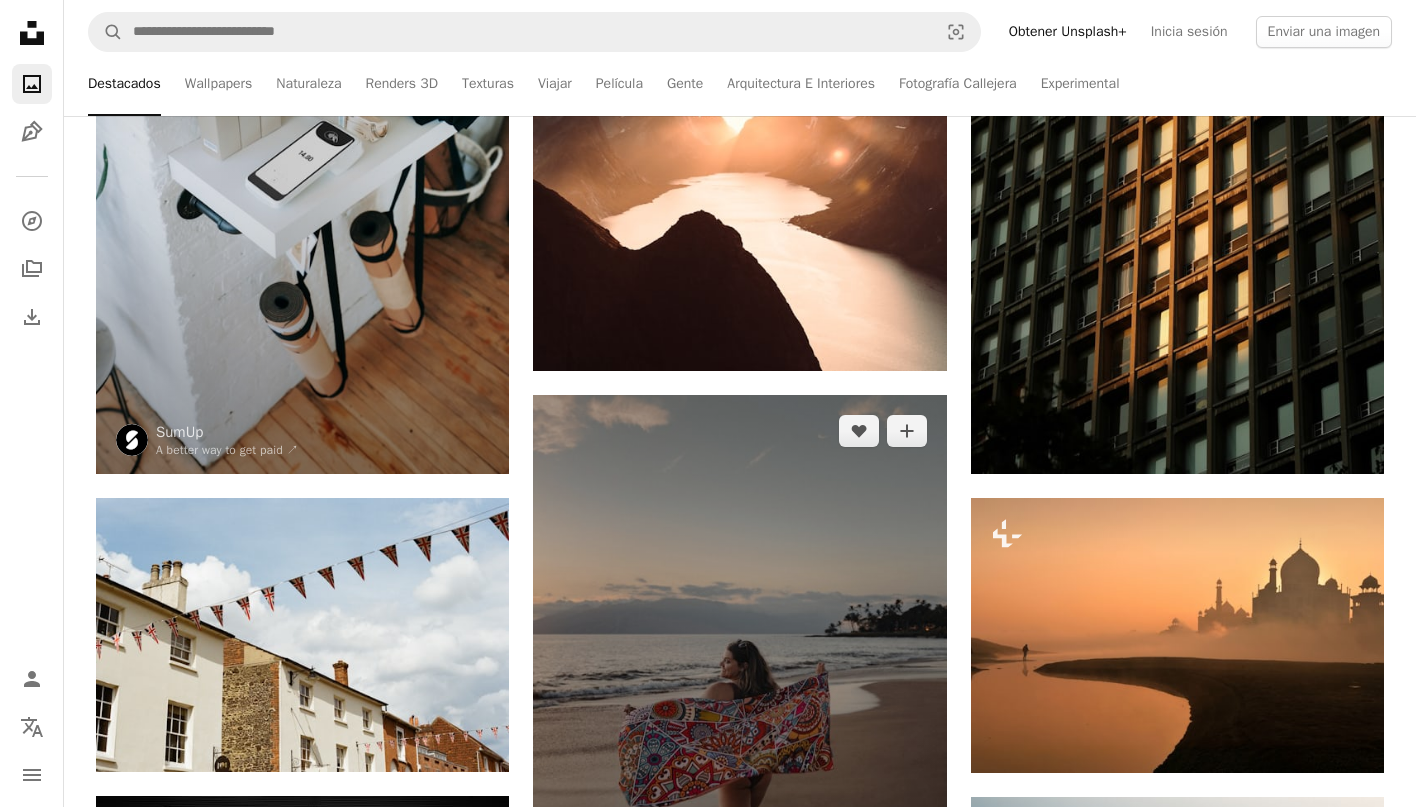 click at bounding box center (739, 705) 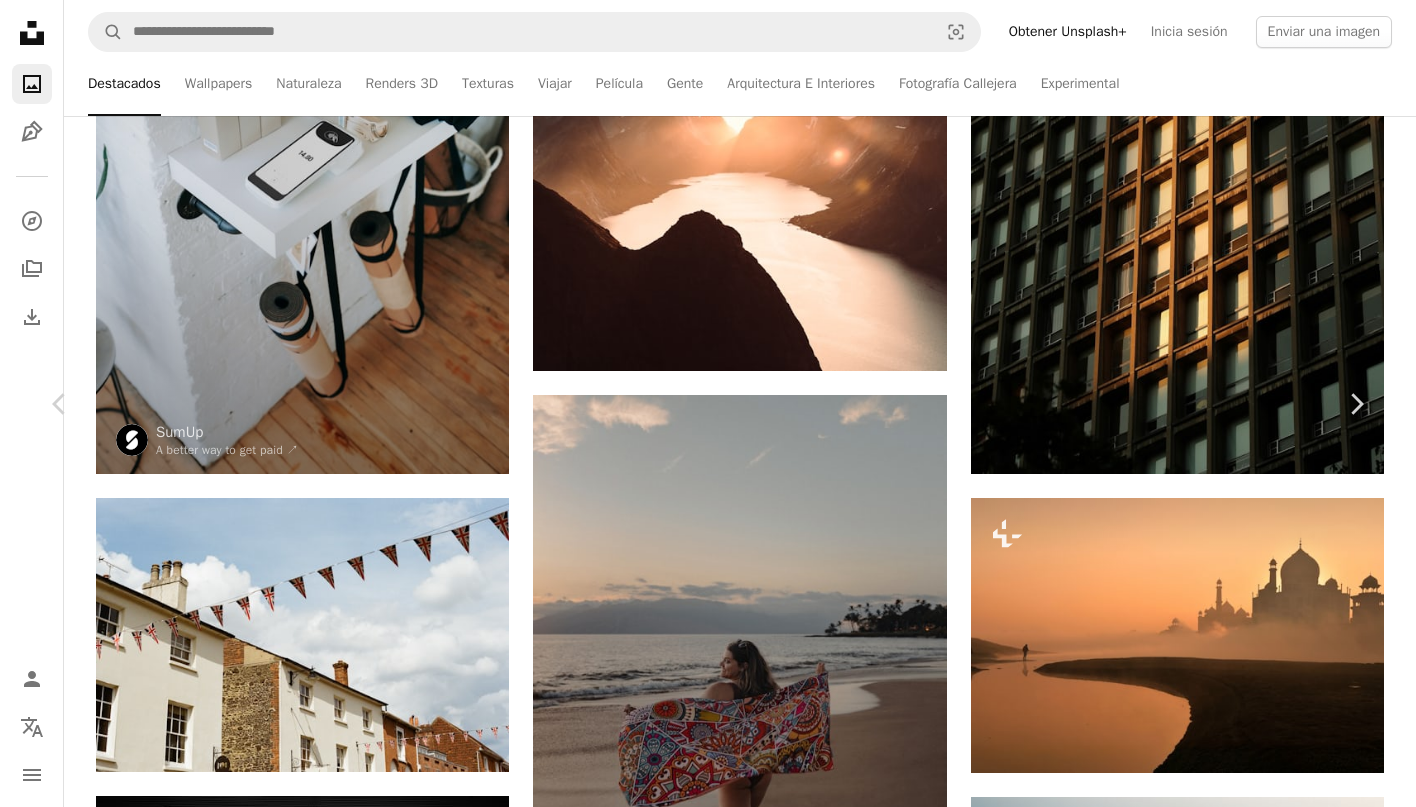 click on "Publicado  hace [NUMBER] días" at bounding box center [708, 4283] 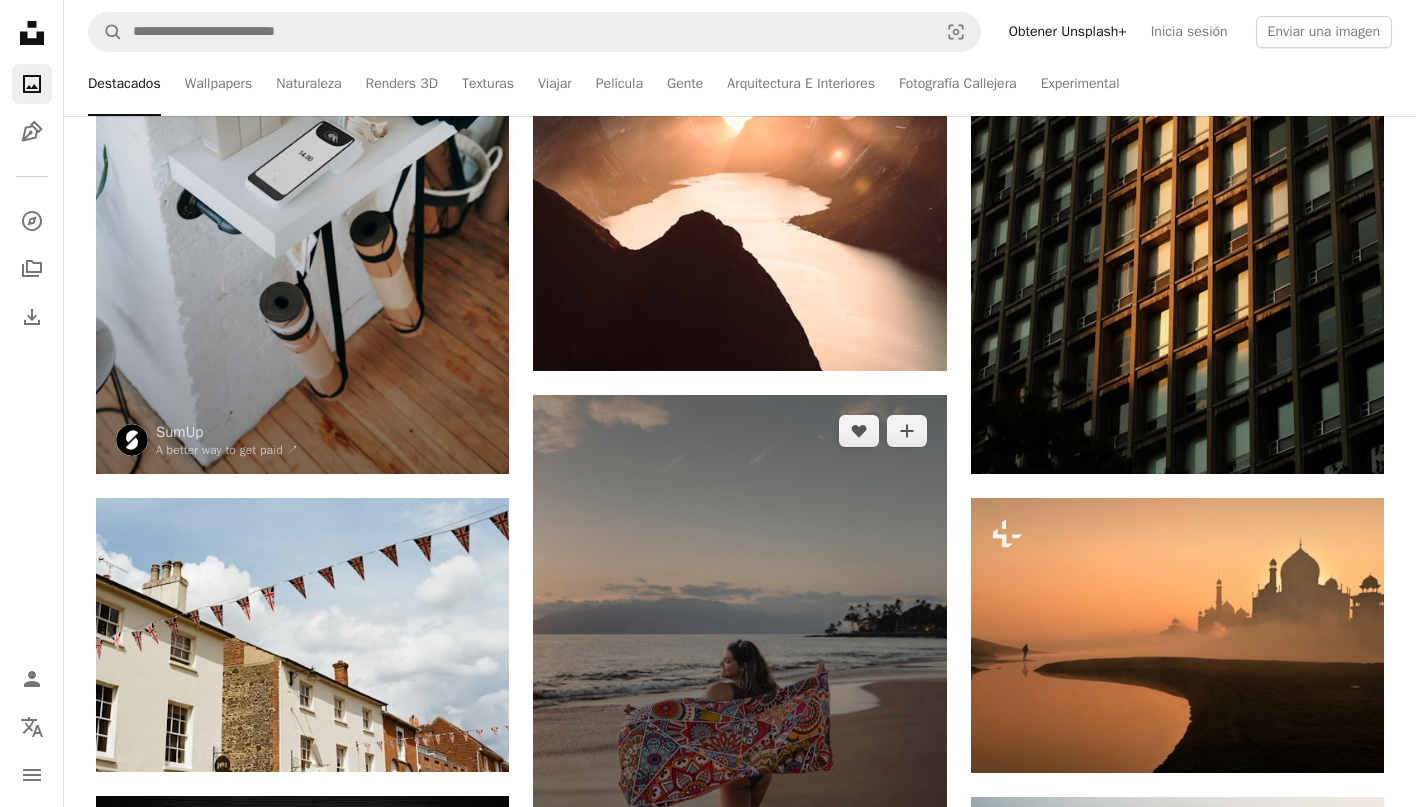 click at bounding box center (739, 705) 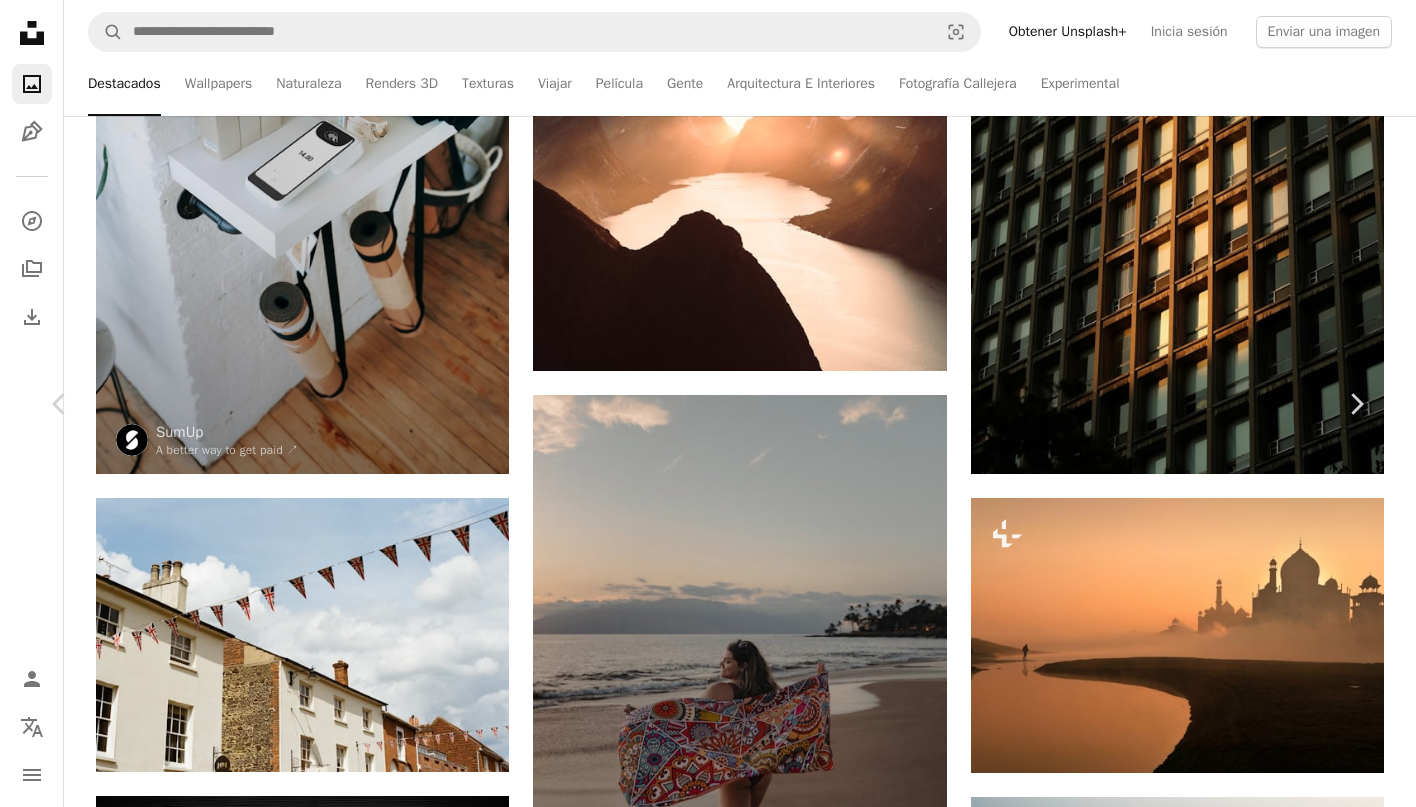 click on "Publicado  hace [NUMBER] días" at bounding box center (708, 4283) 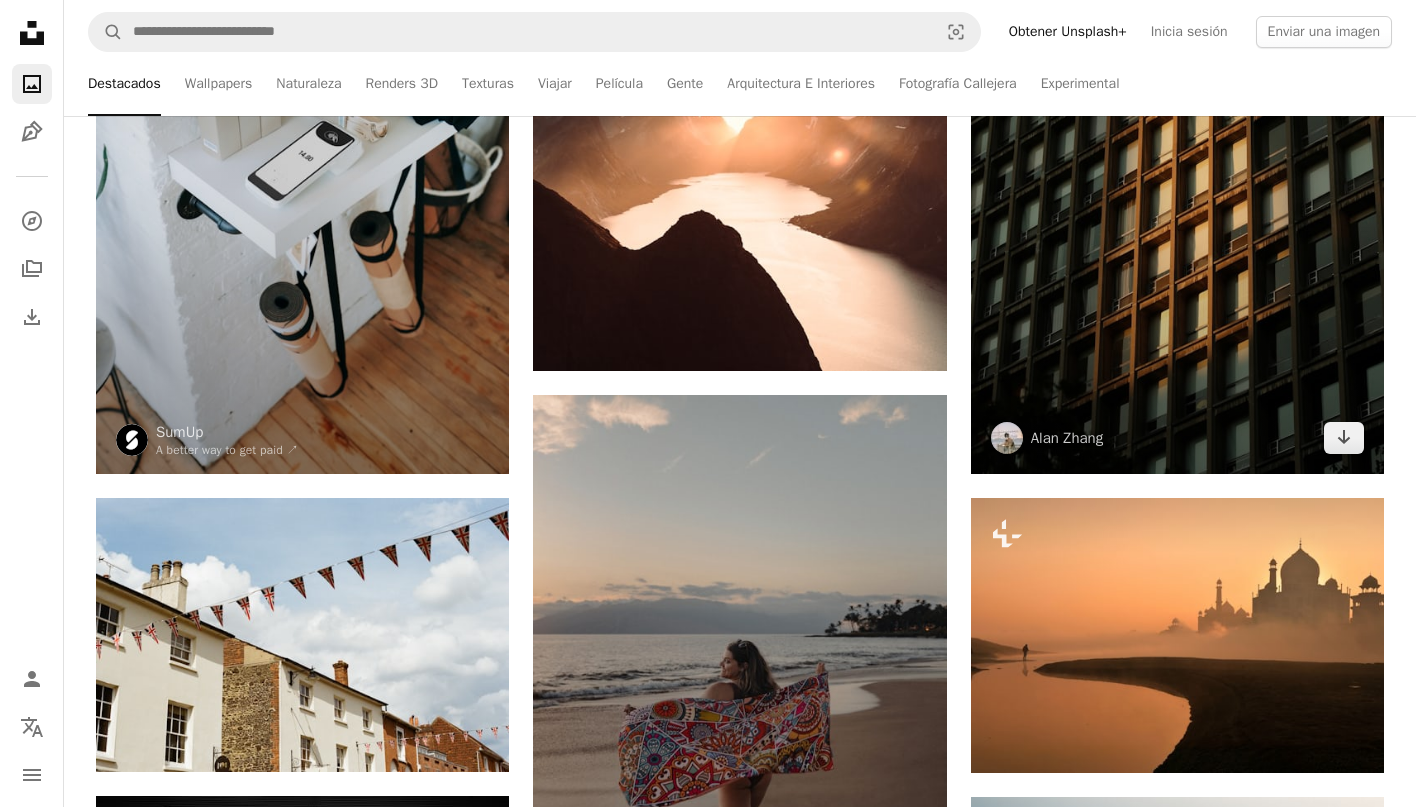 scroll, scrollTop: 857, scrollLeft: 0, axis: vertical 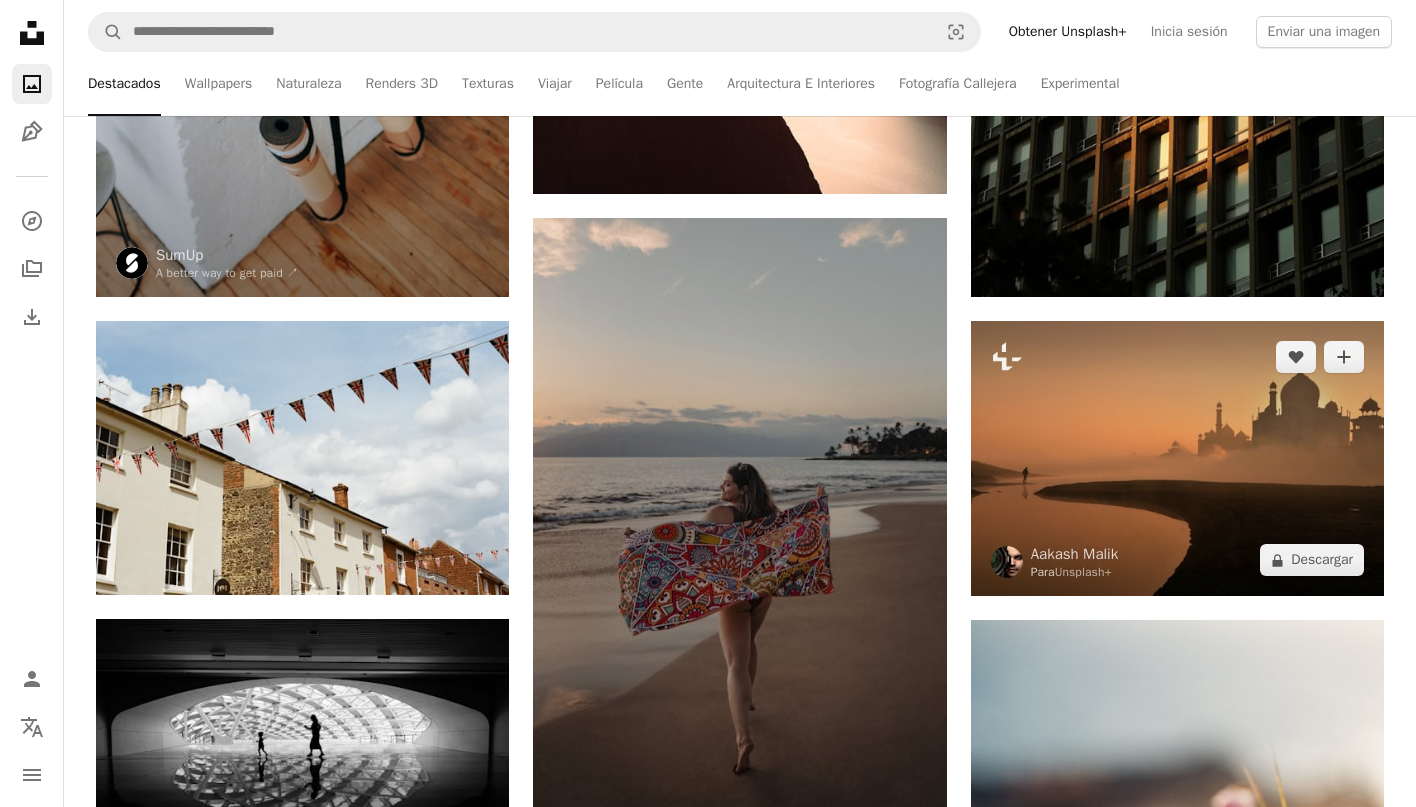 click at bounding box center (1177, 458) 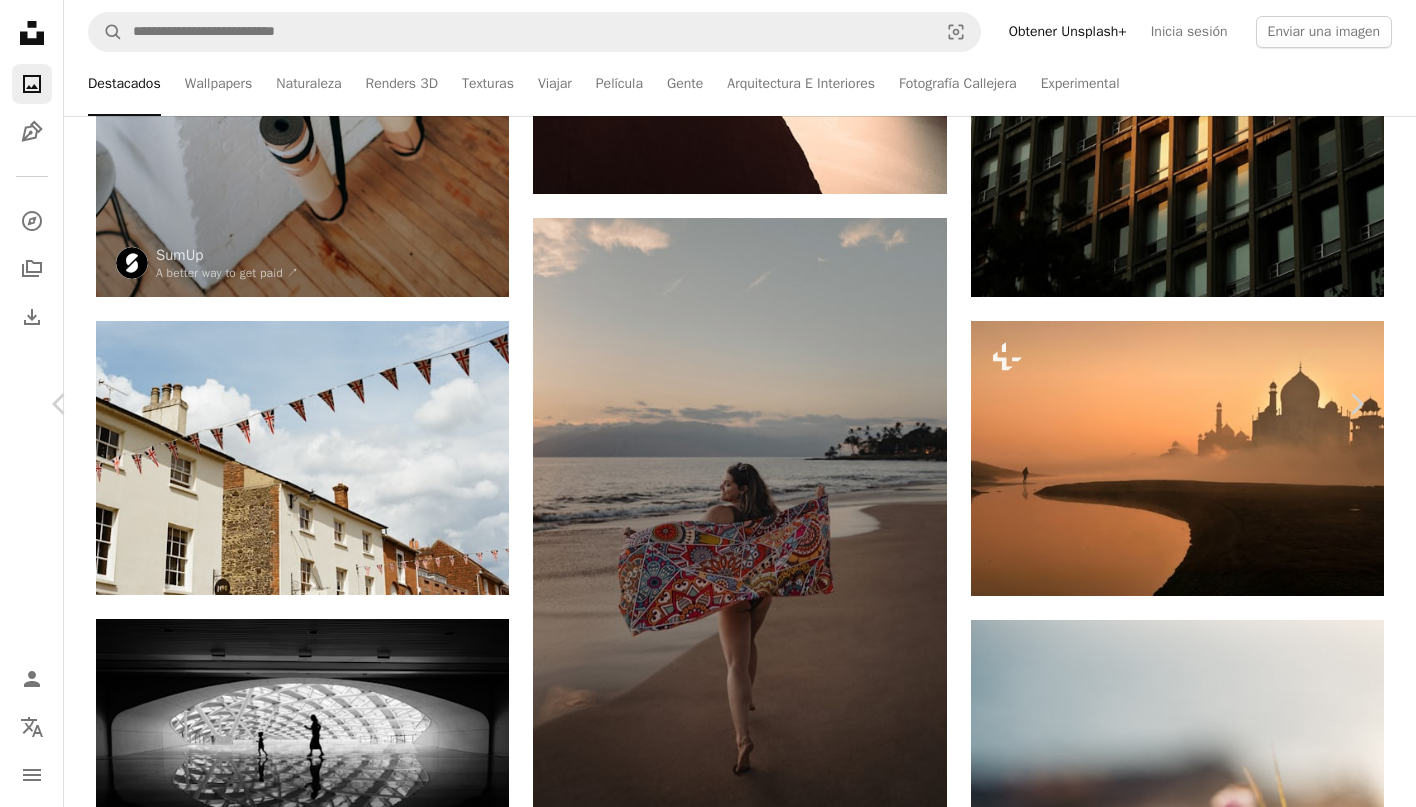click on "A map marker [CITY], [STATE], [COUNTRY] Calendar outlined Publicado  hace [NUMBER] días" at bounding box center (708, 4106) 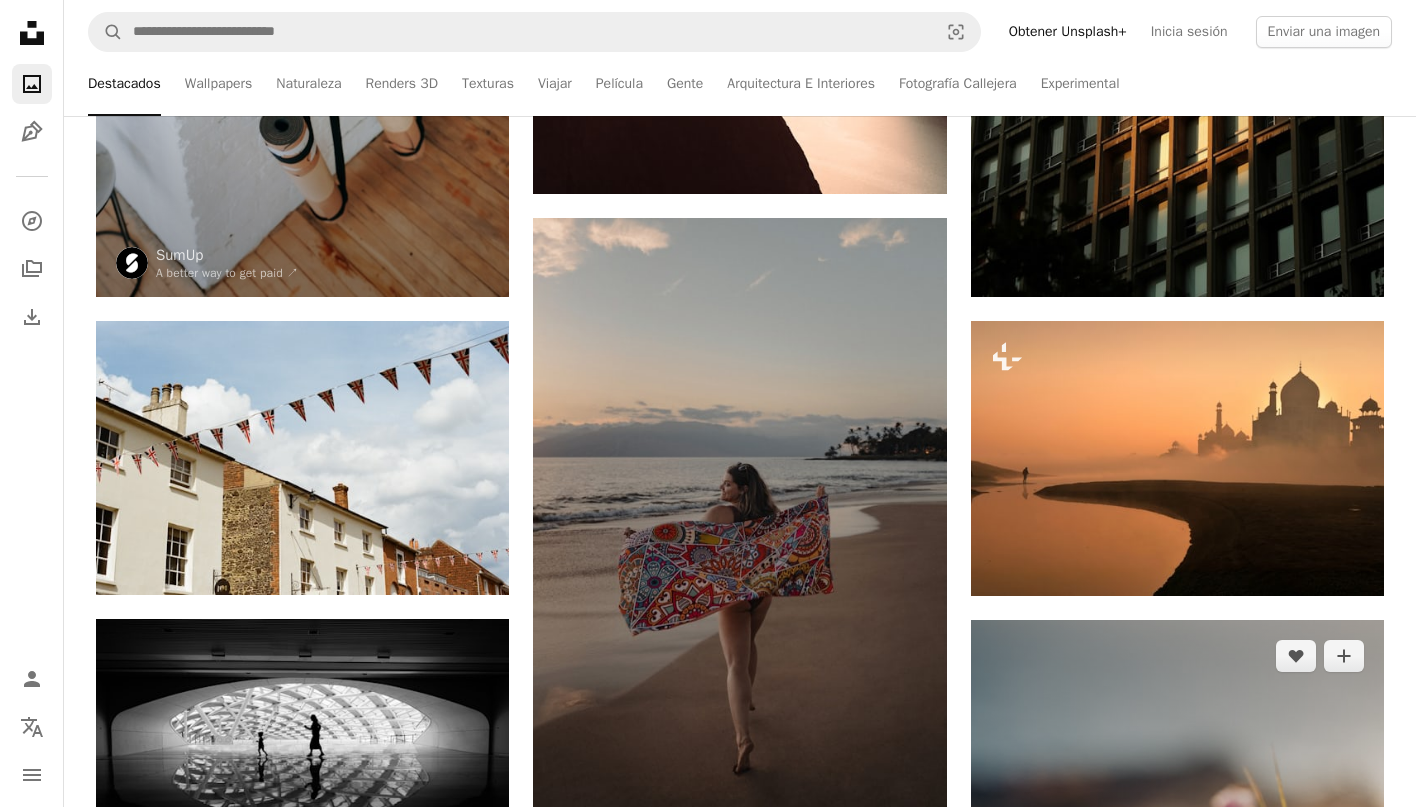 scroll, scrollTop: 1034, scrollLeft: 0, axis: vertical 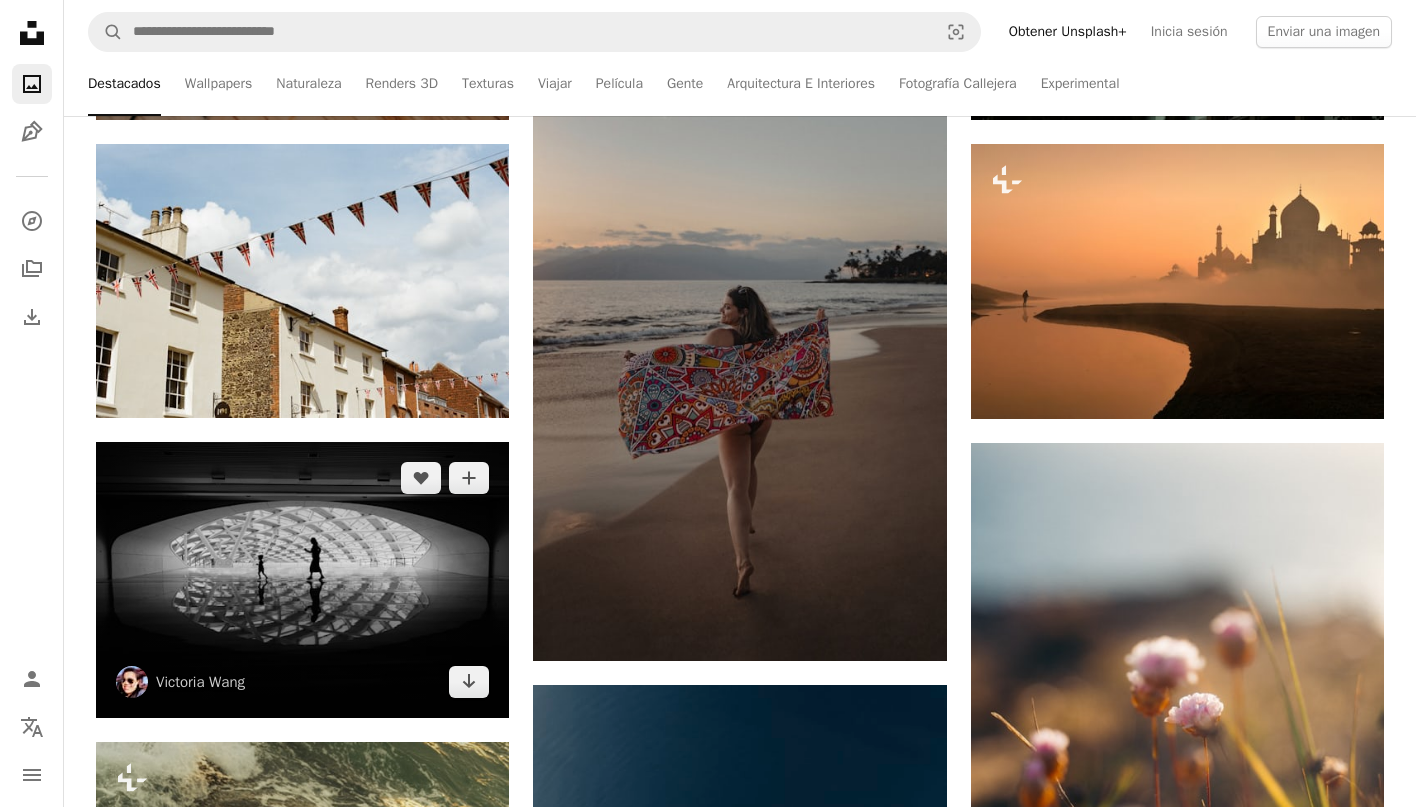 click at bounding box center (302, 579) 